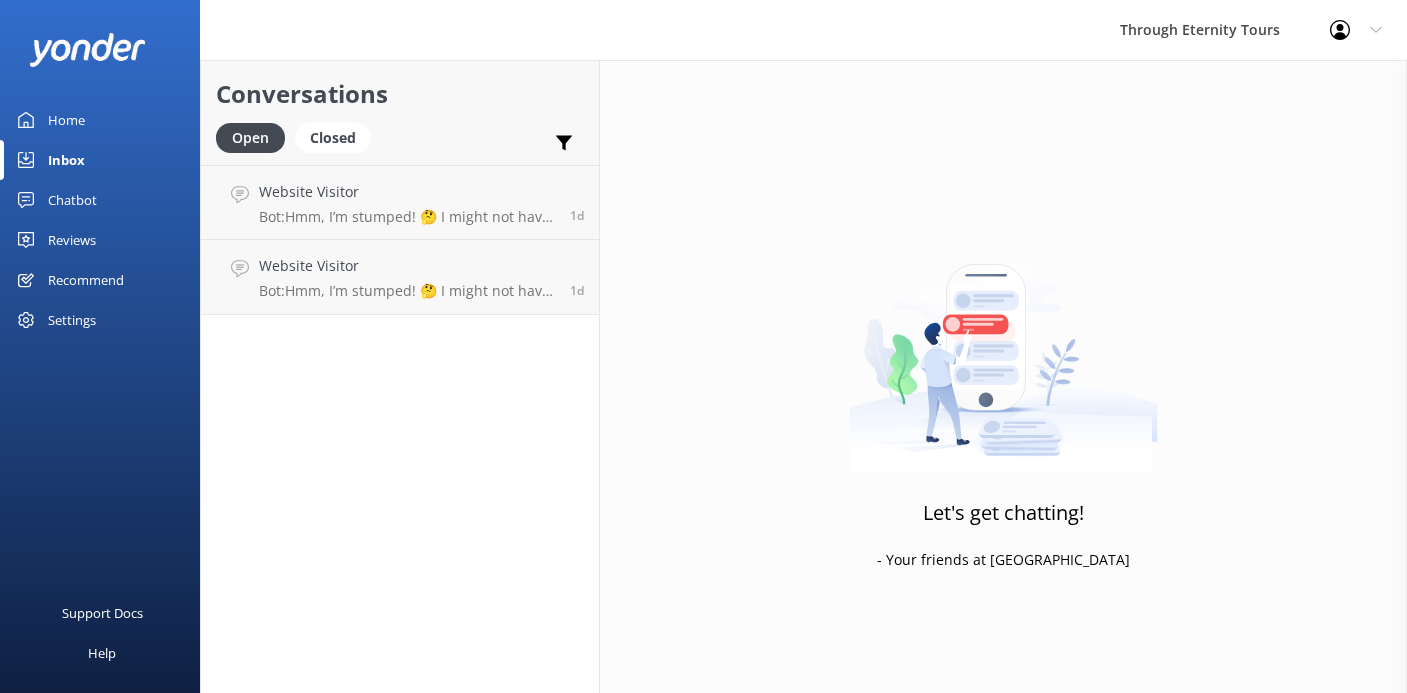 scroll, scrollTop: 0, scrollLeft: 0, axis: both 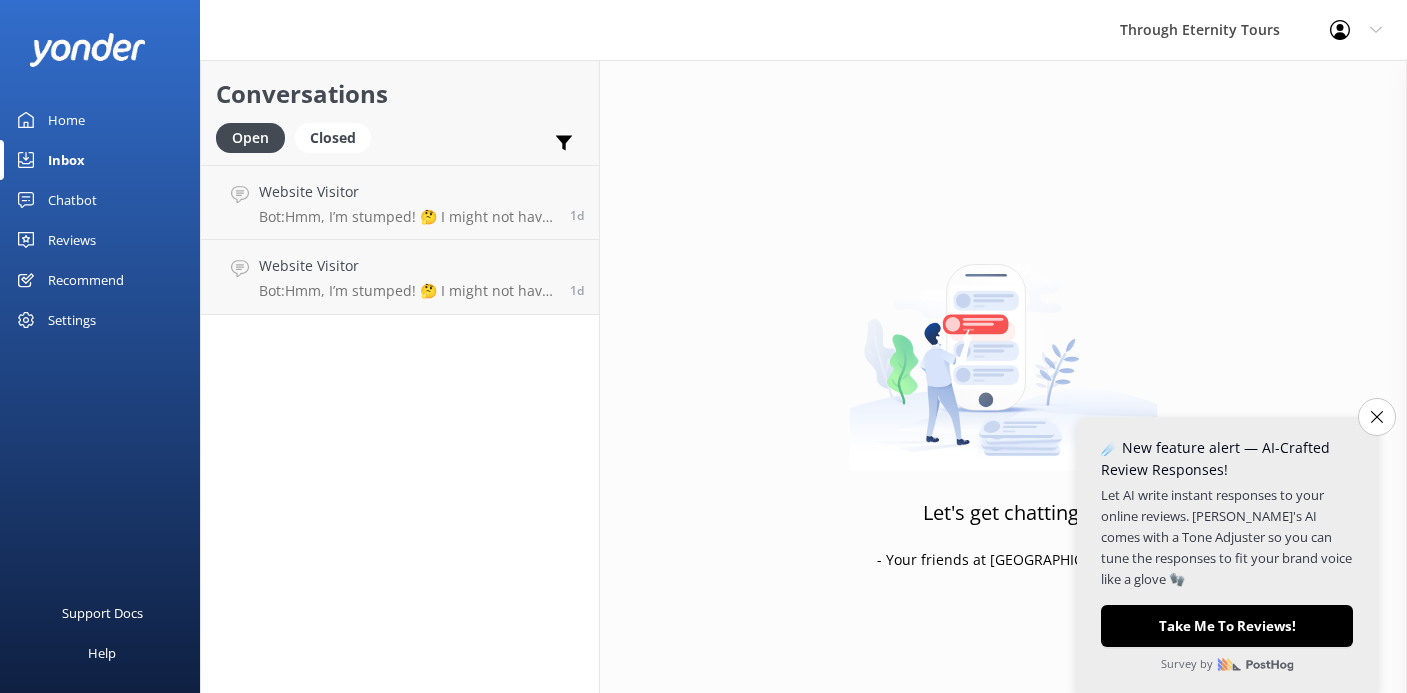 click on "Inbox" at bounding box center (66, 160) 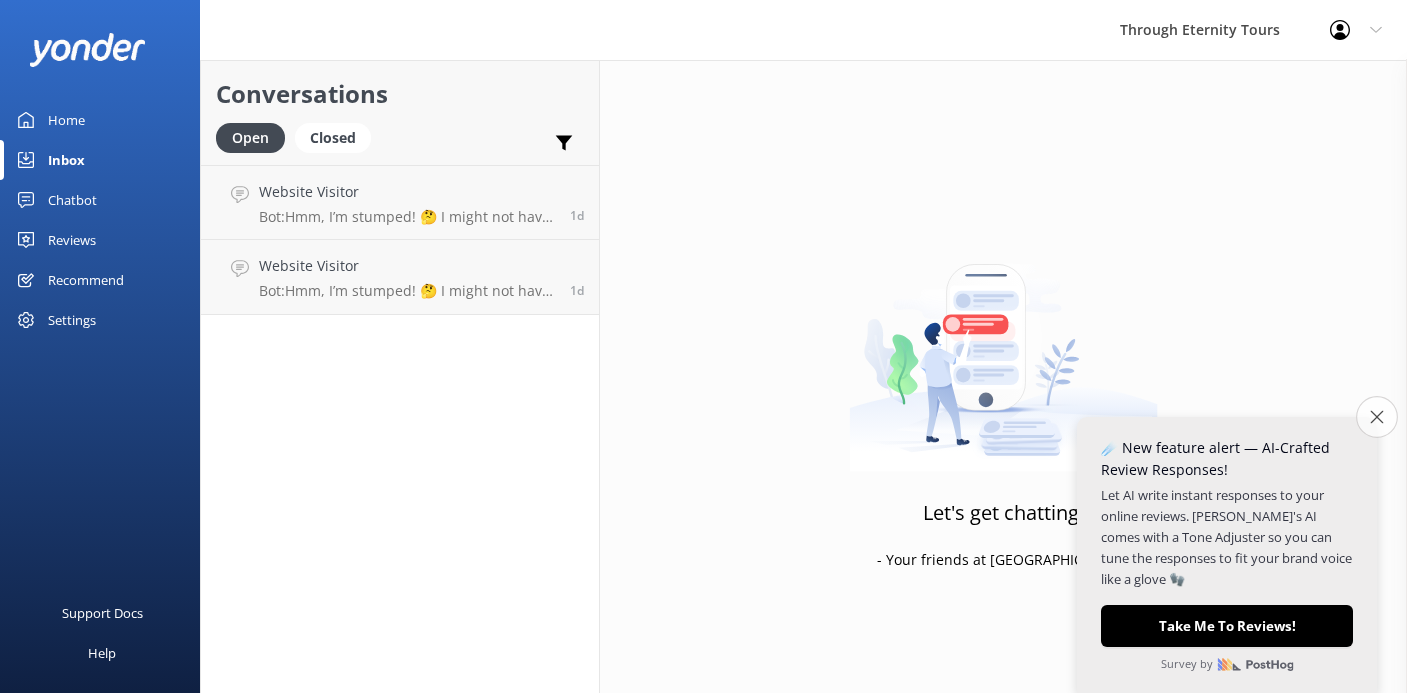 click 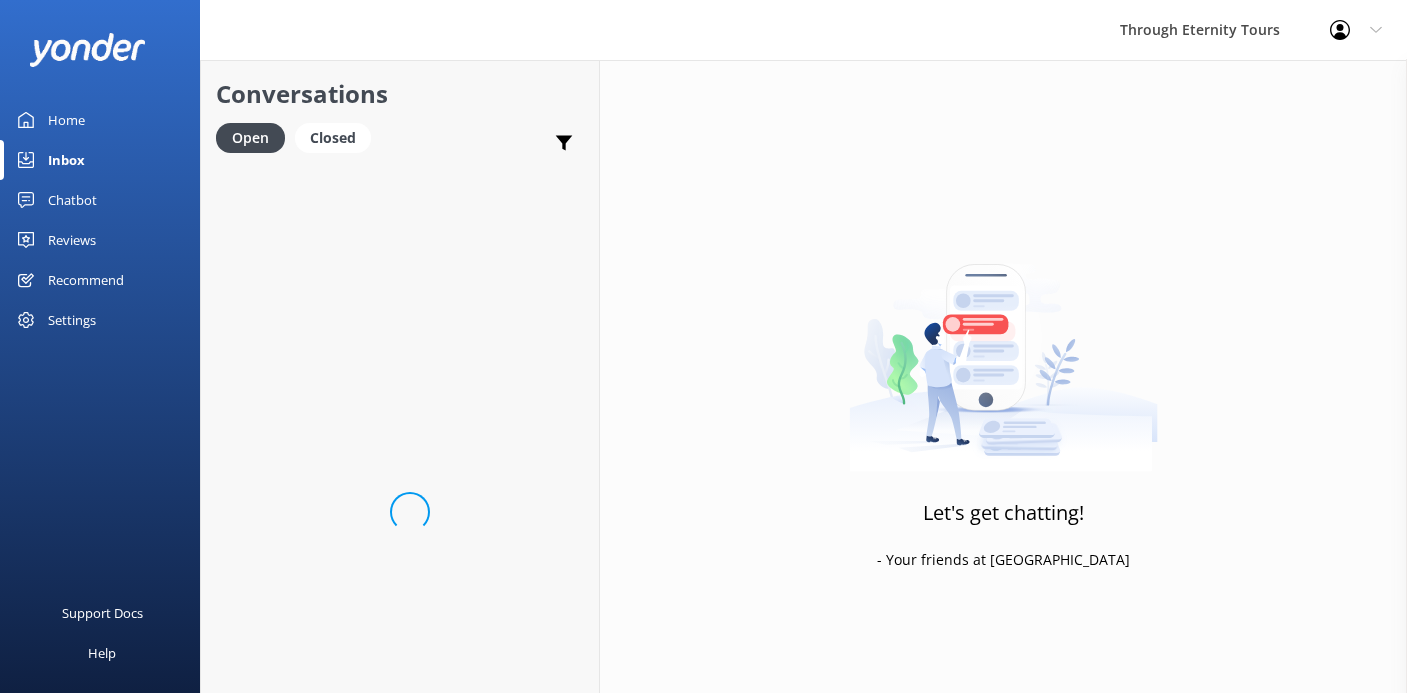scroll, scrollTop: 0, scrollLeft: 0, axis: both 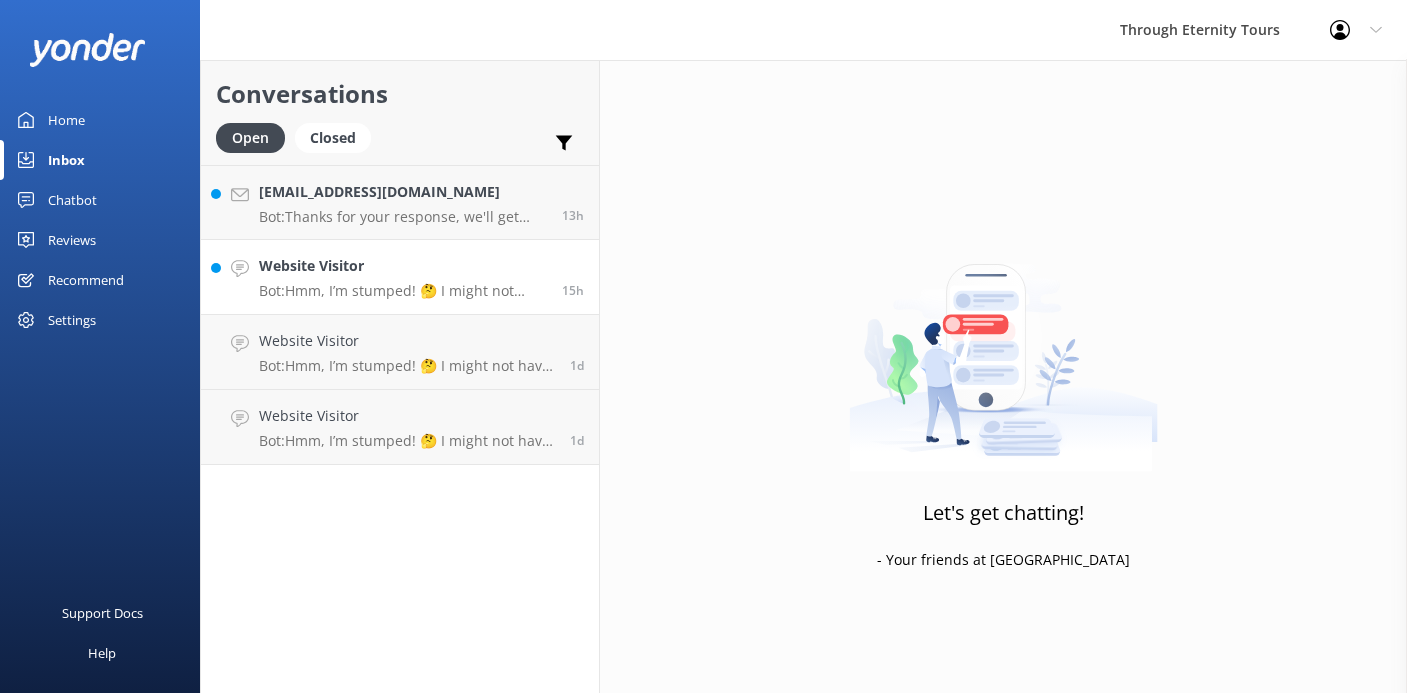 click on "Bot:  Hmm, I’m stumped! 🤔 I might not have the answer to that one, but our amazing team definitely will. Let me connect you — or you can email us directly at [EMAIL_ADDRESS][DOMAIN_NAME]." at bounding box center (403, 291) 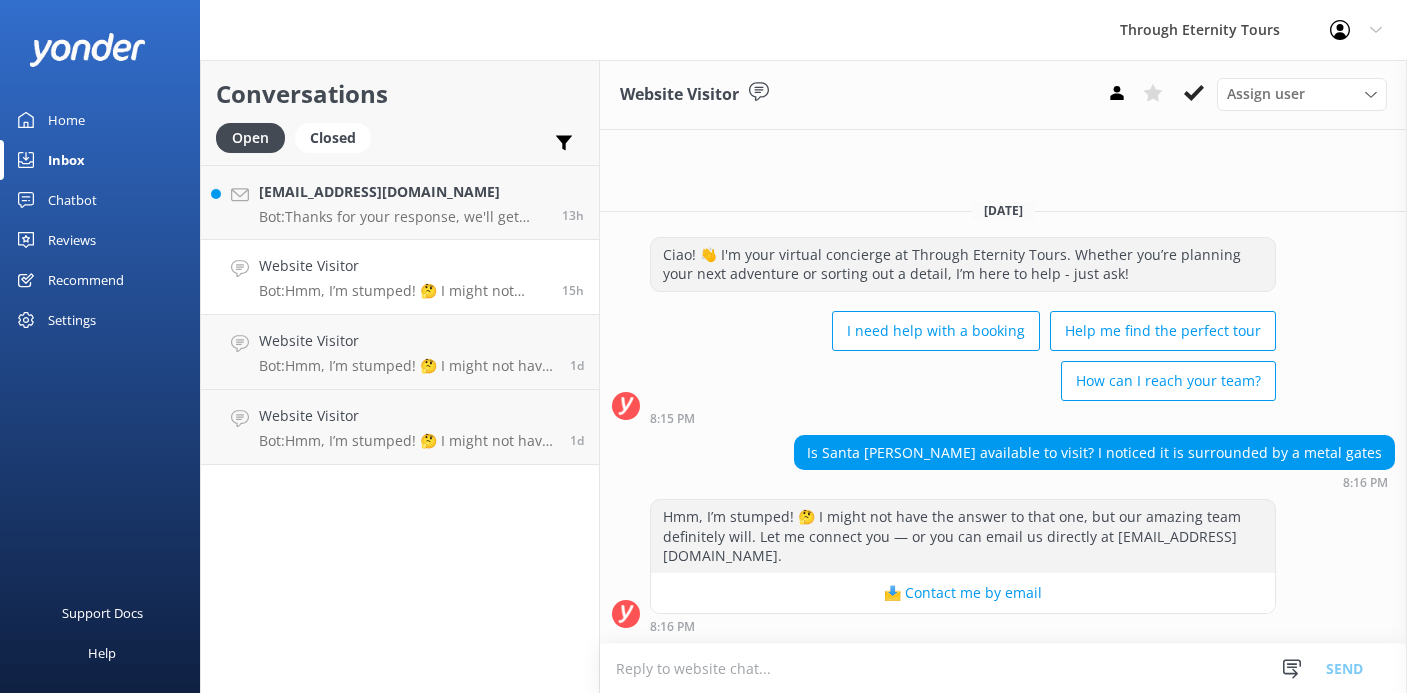 click on "Is Santa [PERSON_NAME] available to visit? I noticed it is surrounded by a metal gates" at bounding box center [1094, 453] 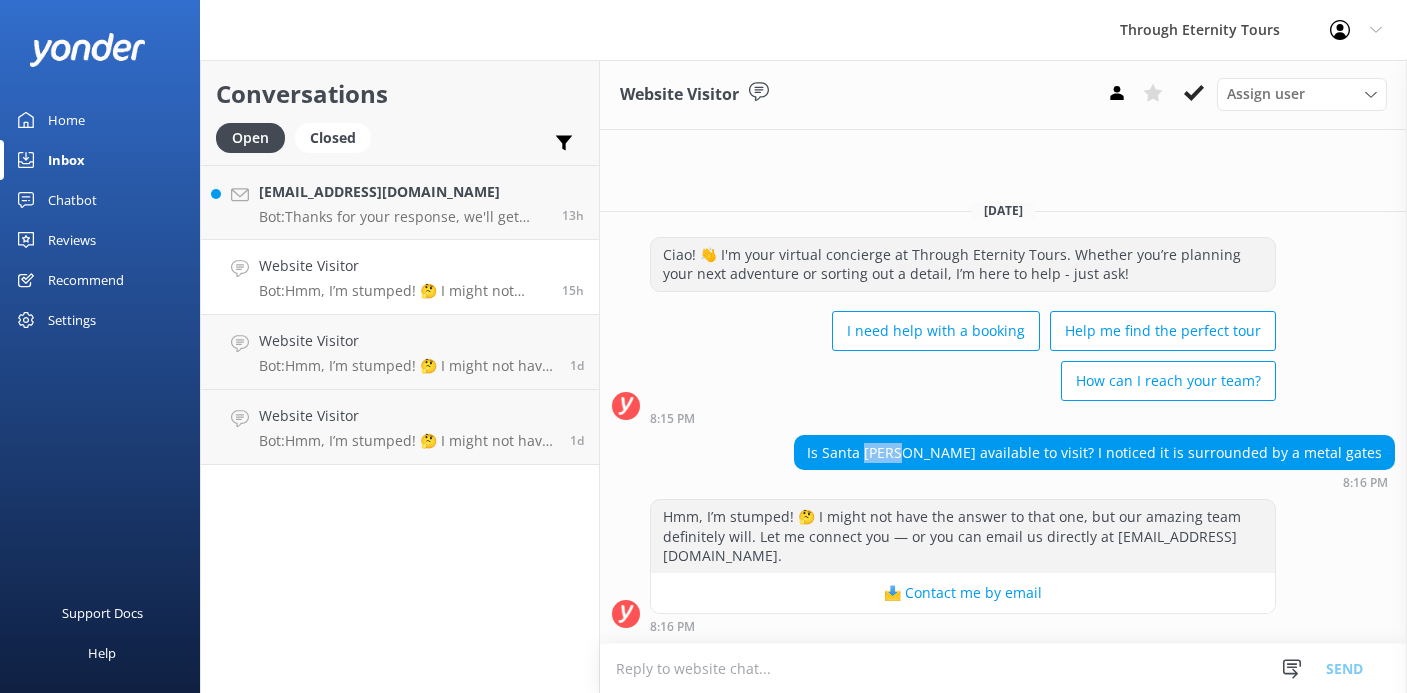 click on "Is Santa [PERSON_NAME] available to visit? I noticed it is surrounded by a metal gates" at bounding box center [1094, 453] 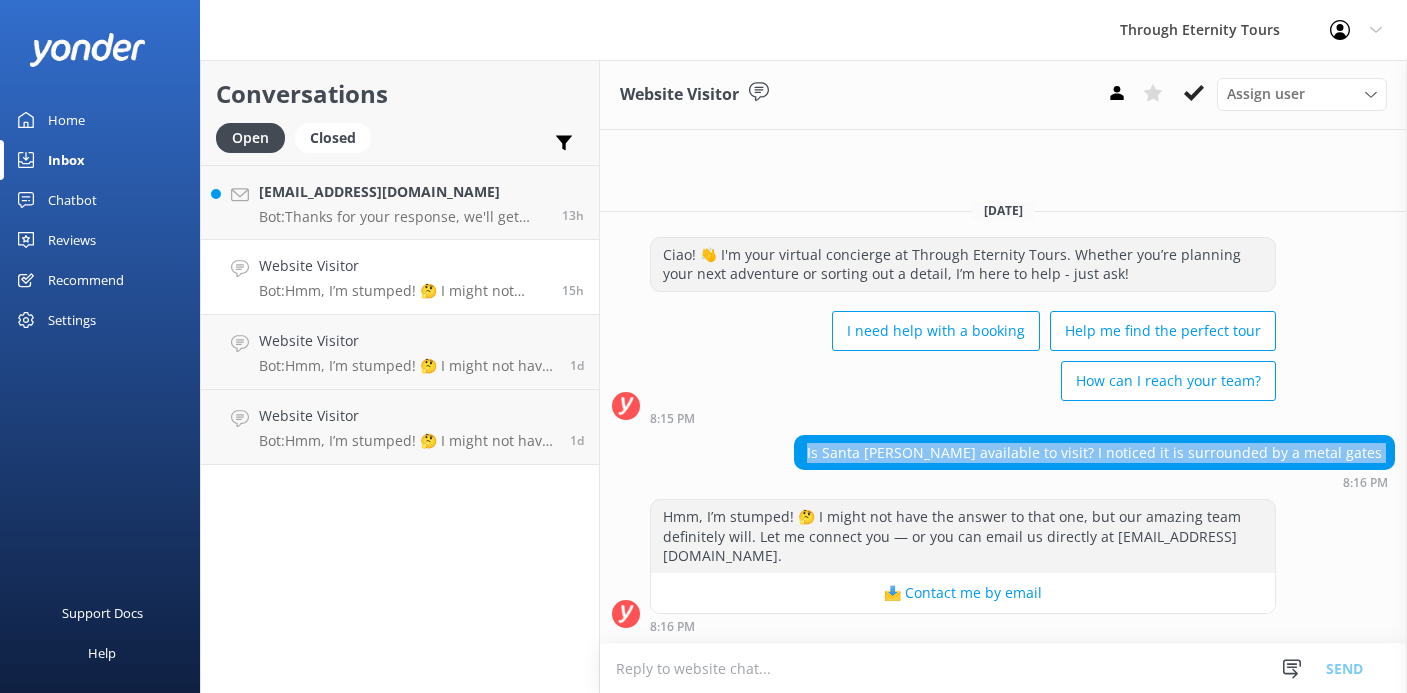 click on "Is Santa [PERSON_NAME] available to visit? I noticed it is surrounded by a metal gates" at bounding box center [1094, 453] 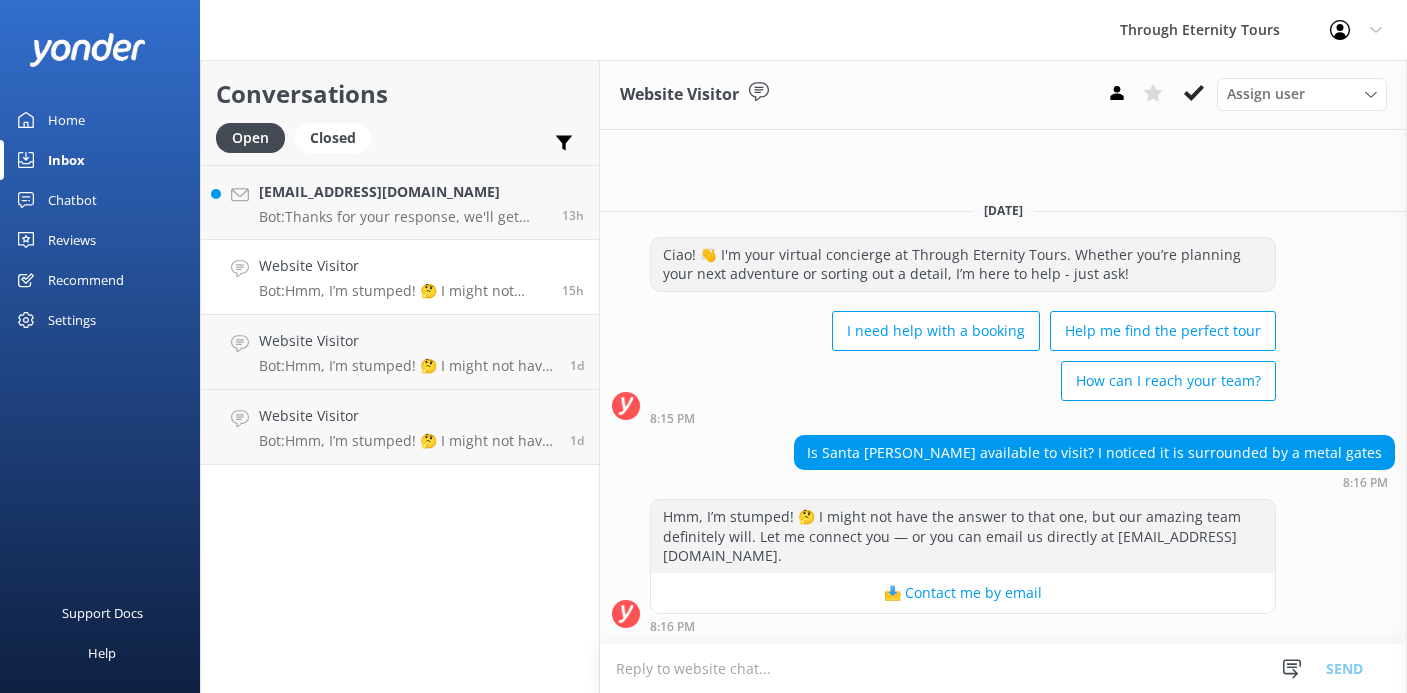 click at bounding box center [1003, 668] 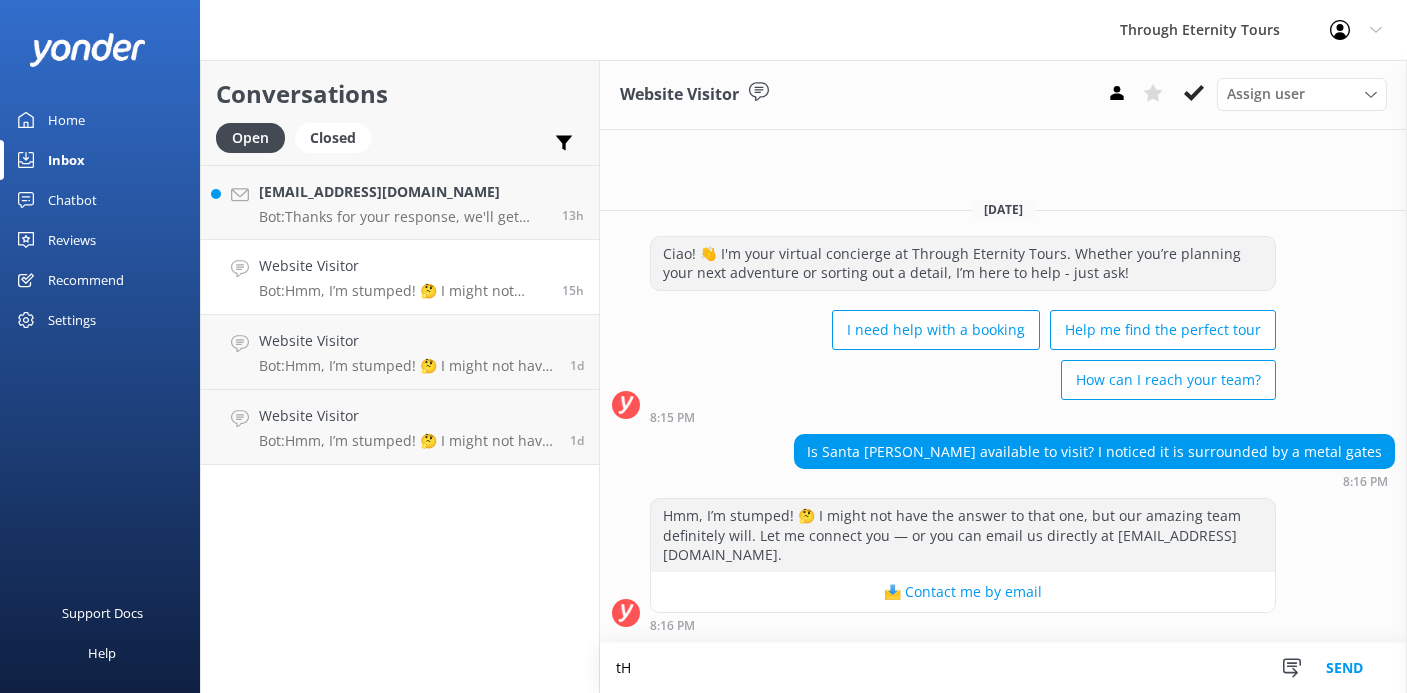type on "t" 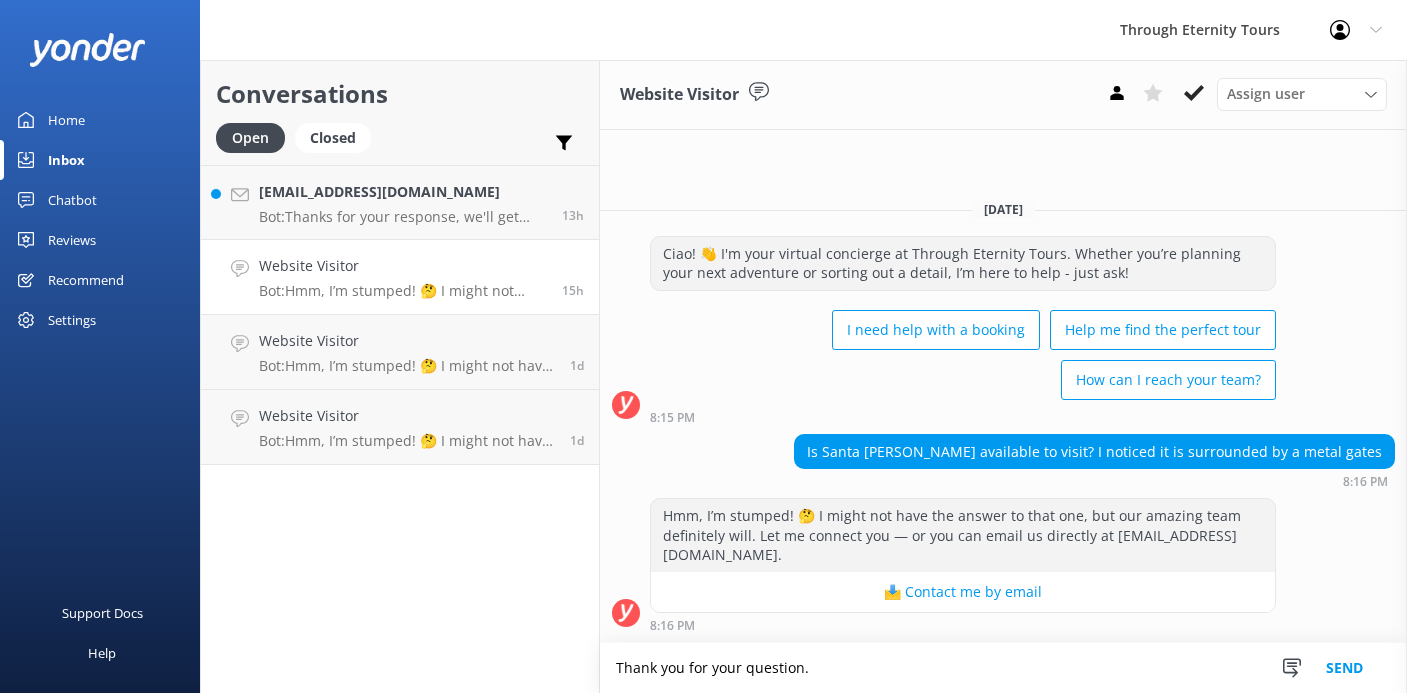 paste on "Yes, the [GEOGRAPHIC_DATA][PERSON_NAME] remains open to the public and accessible for visits" 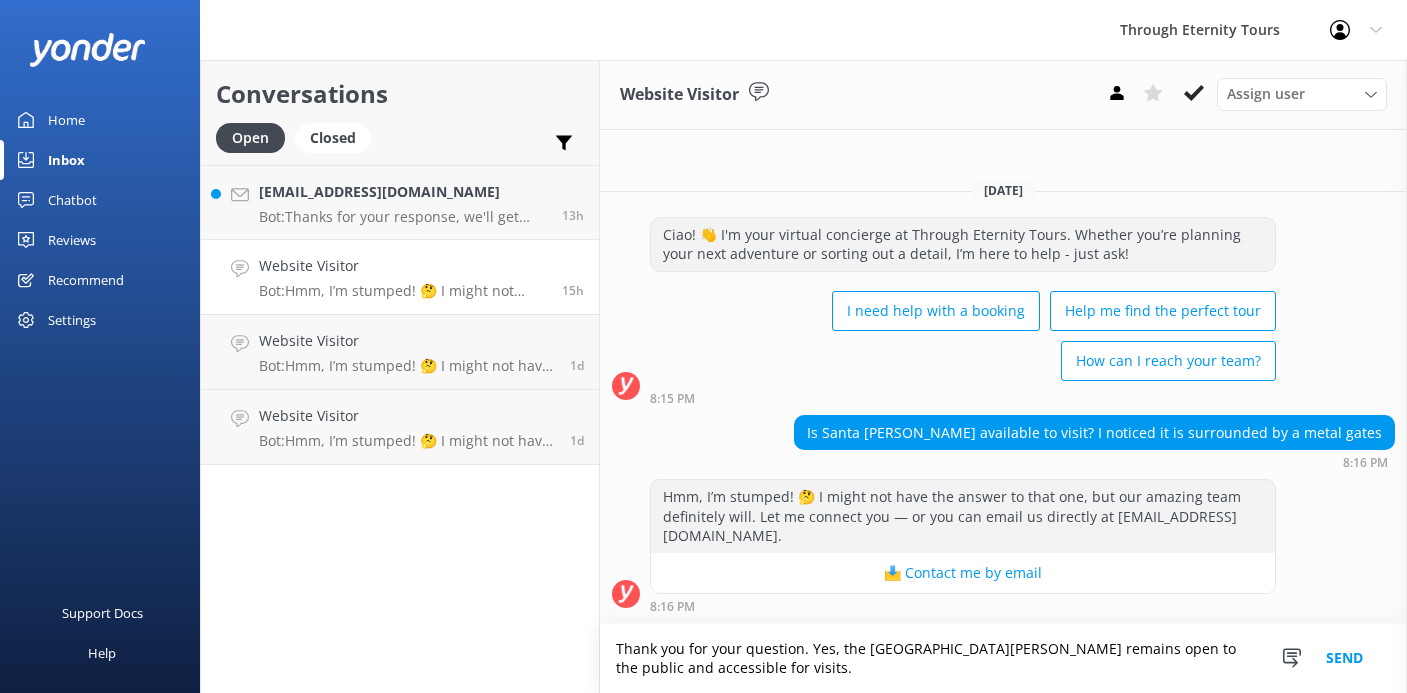 click on "Thank you for your question. Yes, the [GEOGRAPHIC_DATA][PERSON_NAME] remains open to the public and accessible for visits." at bounding box center (1003, 658) 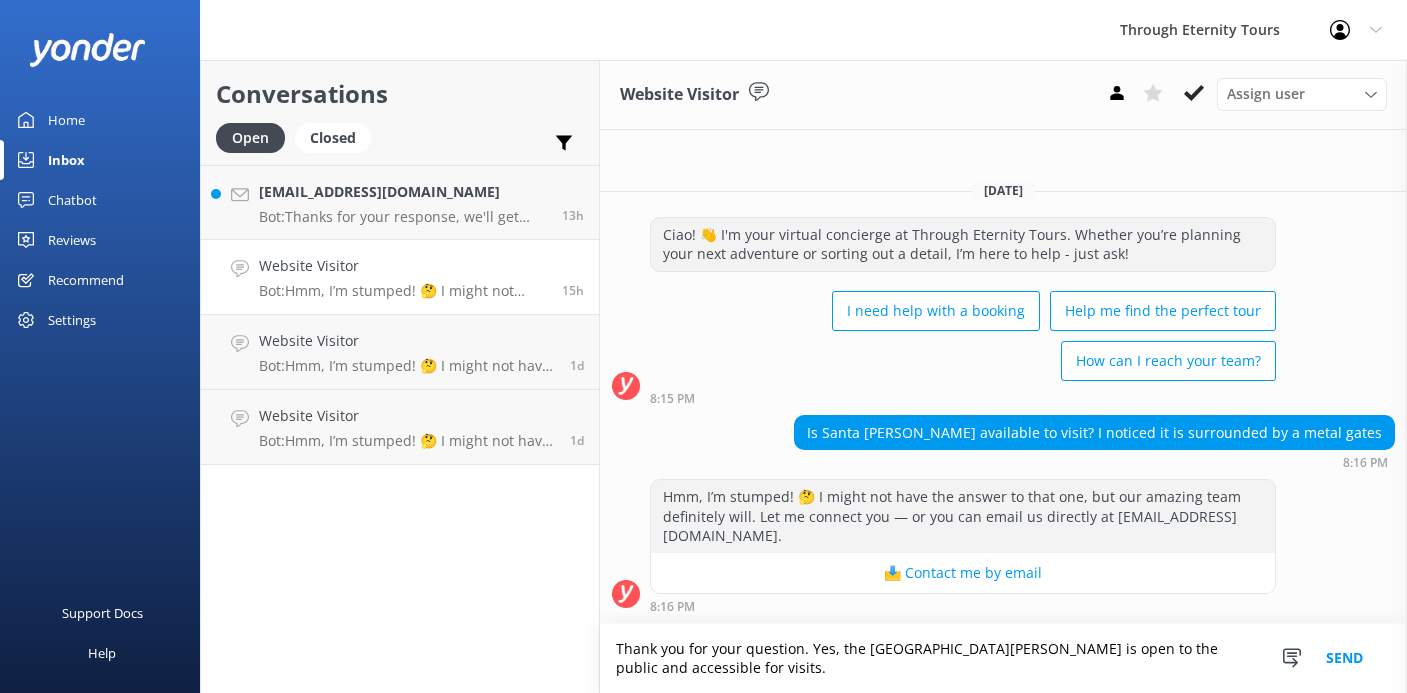 type on "Thank you for your question. Yes, the [GEOGRAPHIC_DATA][PERSON_NAME] is open to the public and accessible for visits." 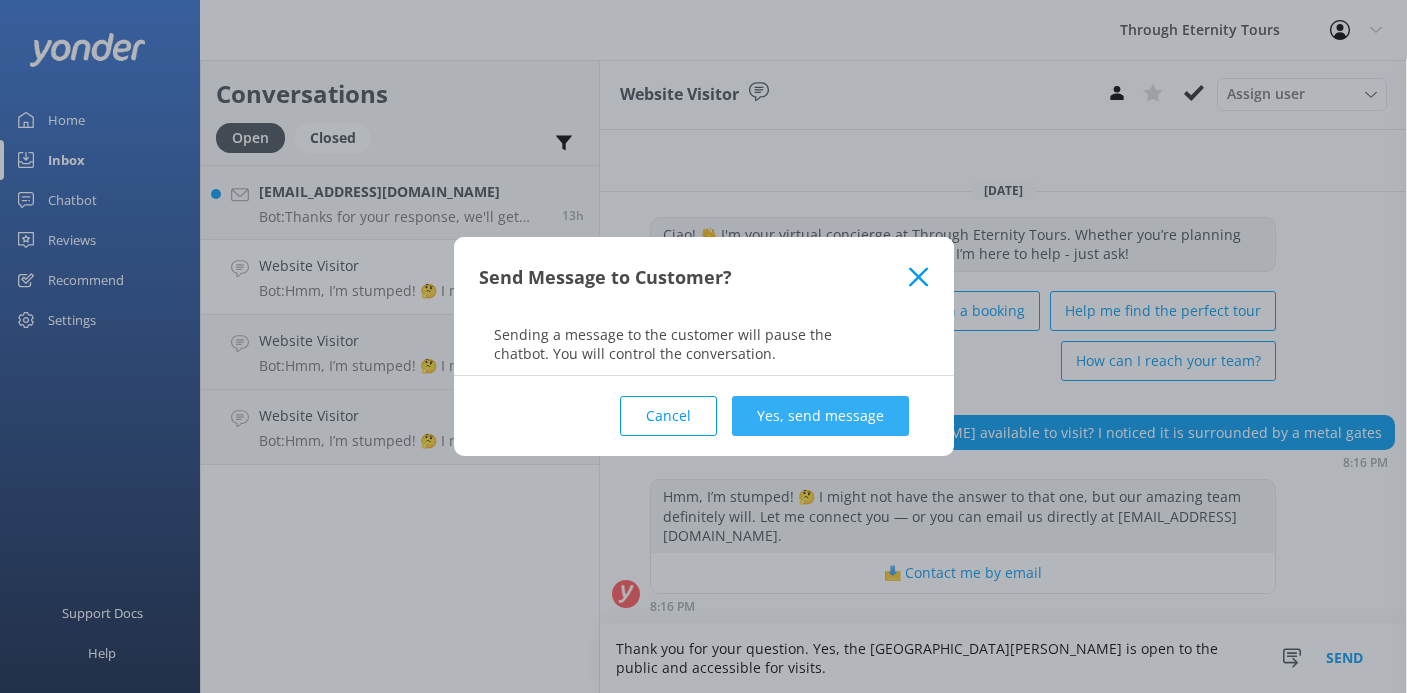 click on "Yes, send message" at bounding box center [820, 416] 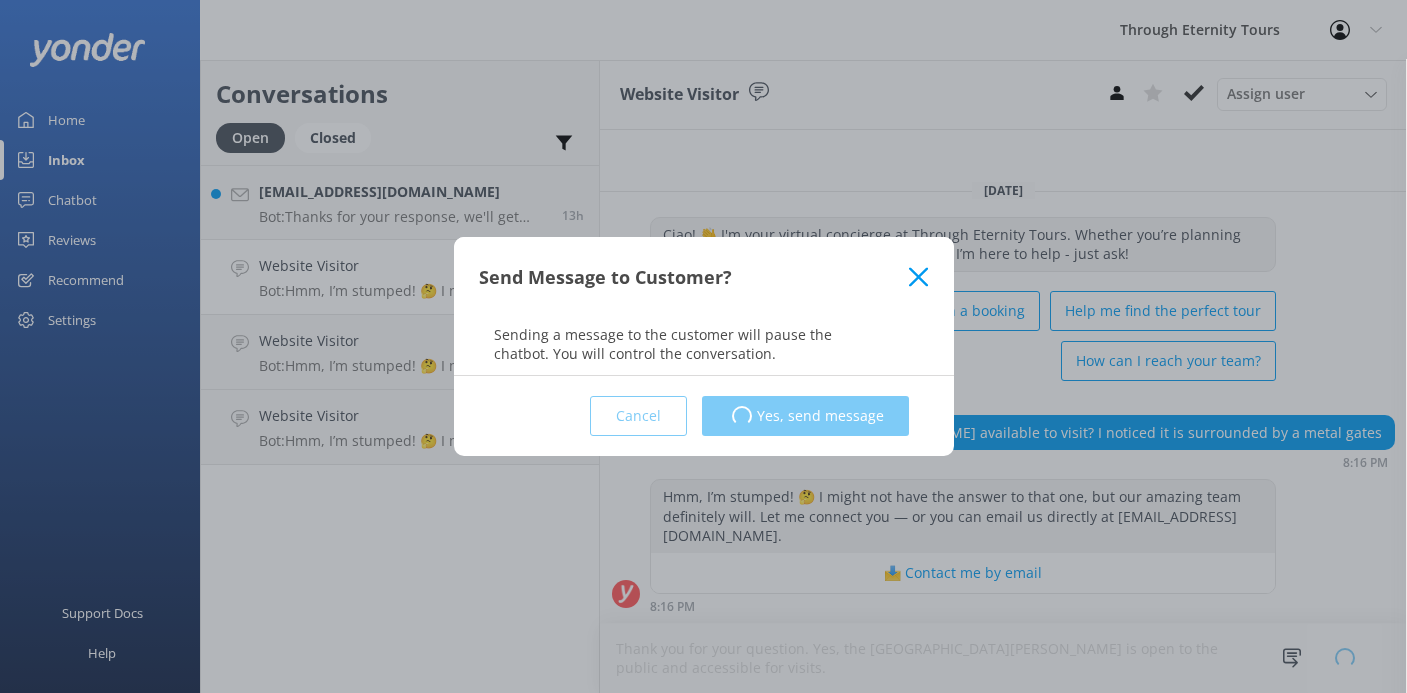 type 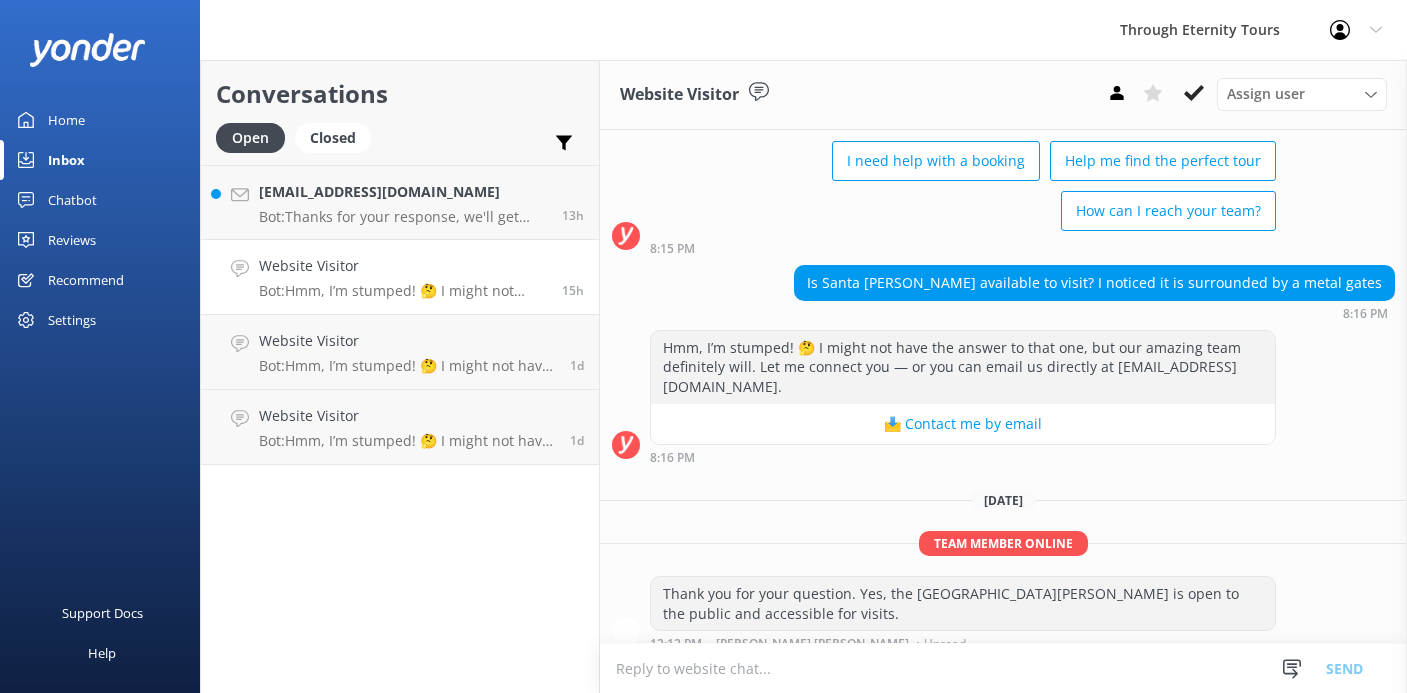 scroll, scrollTop: 131, scrollLeft: 0, axis: vertical 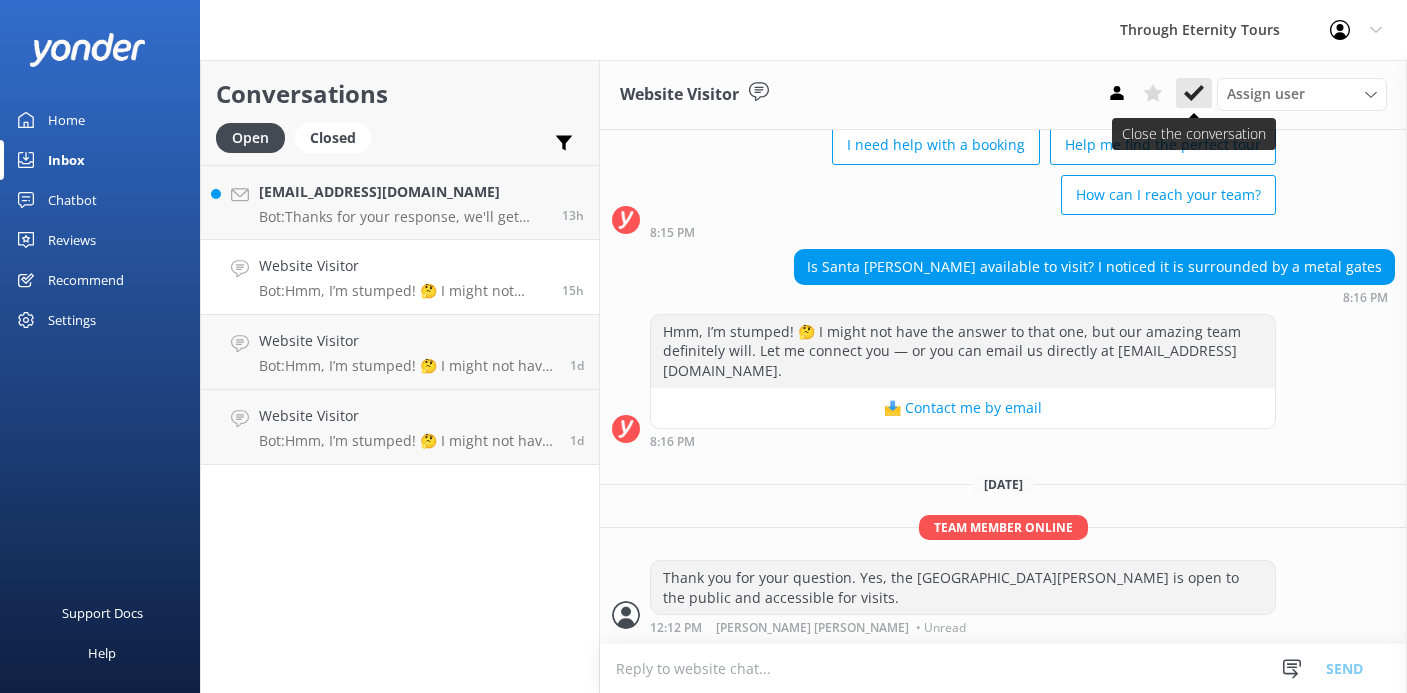 click 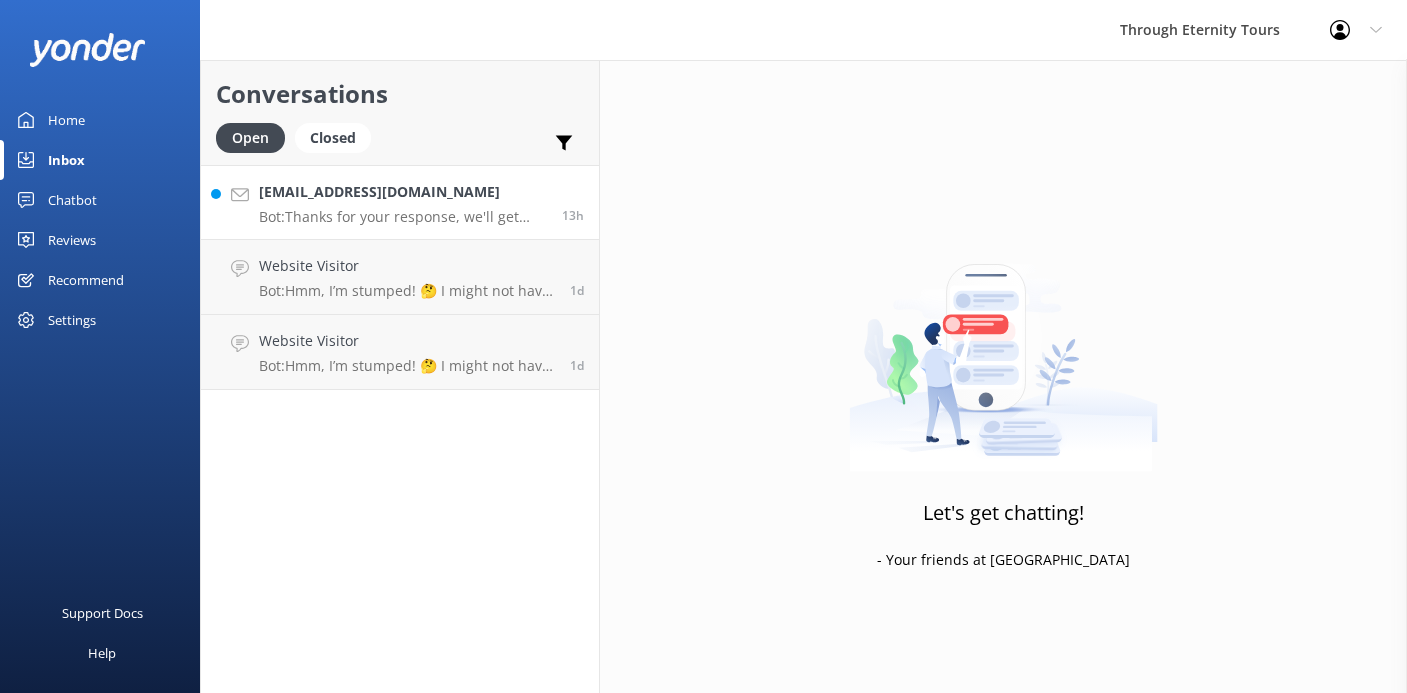 click on "[EMAIL_ADDRESS][DOMAIN_NAME] Bot:  Thanks for your response, we'll get back to you as soon as we can during opening hours. 13h" at bounding box center (400, 202) 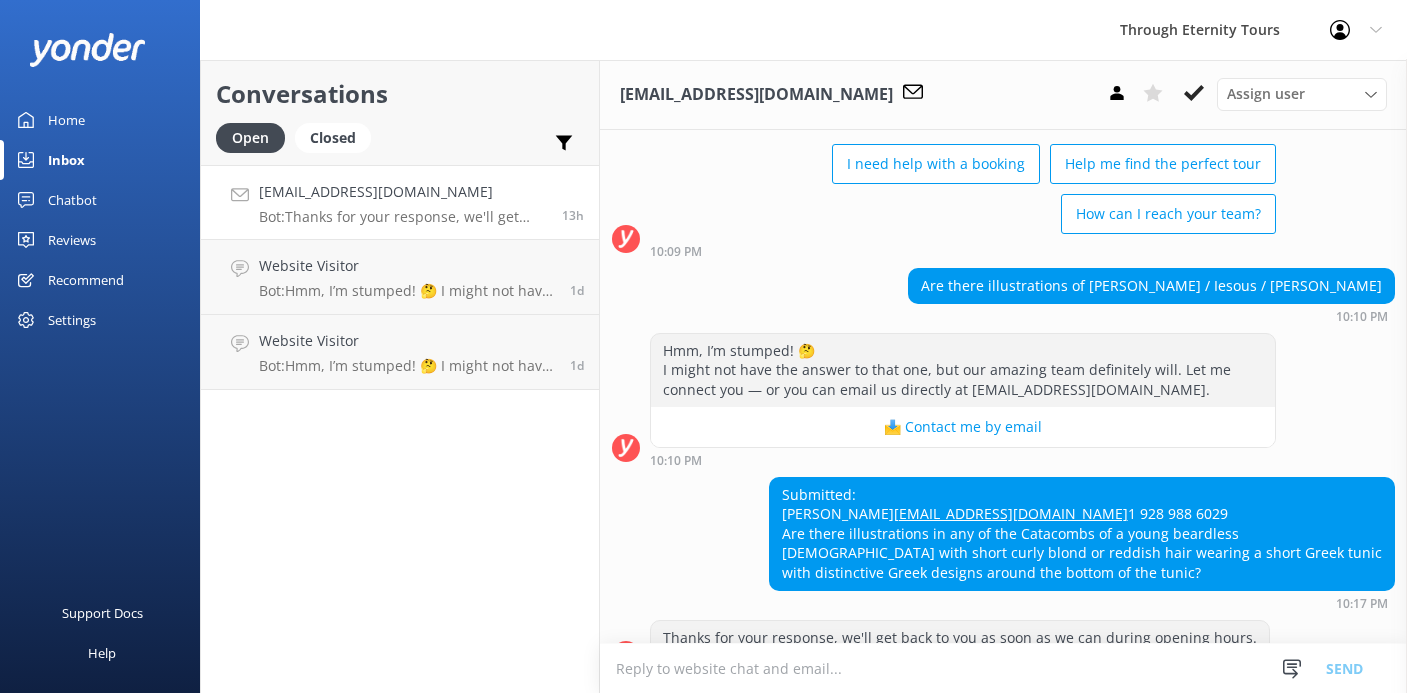 scroll, scrollTop: 191, scrollLeft: 0, axis: vertical 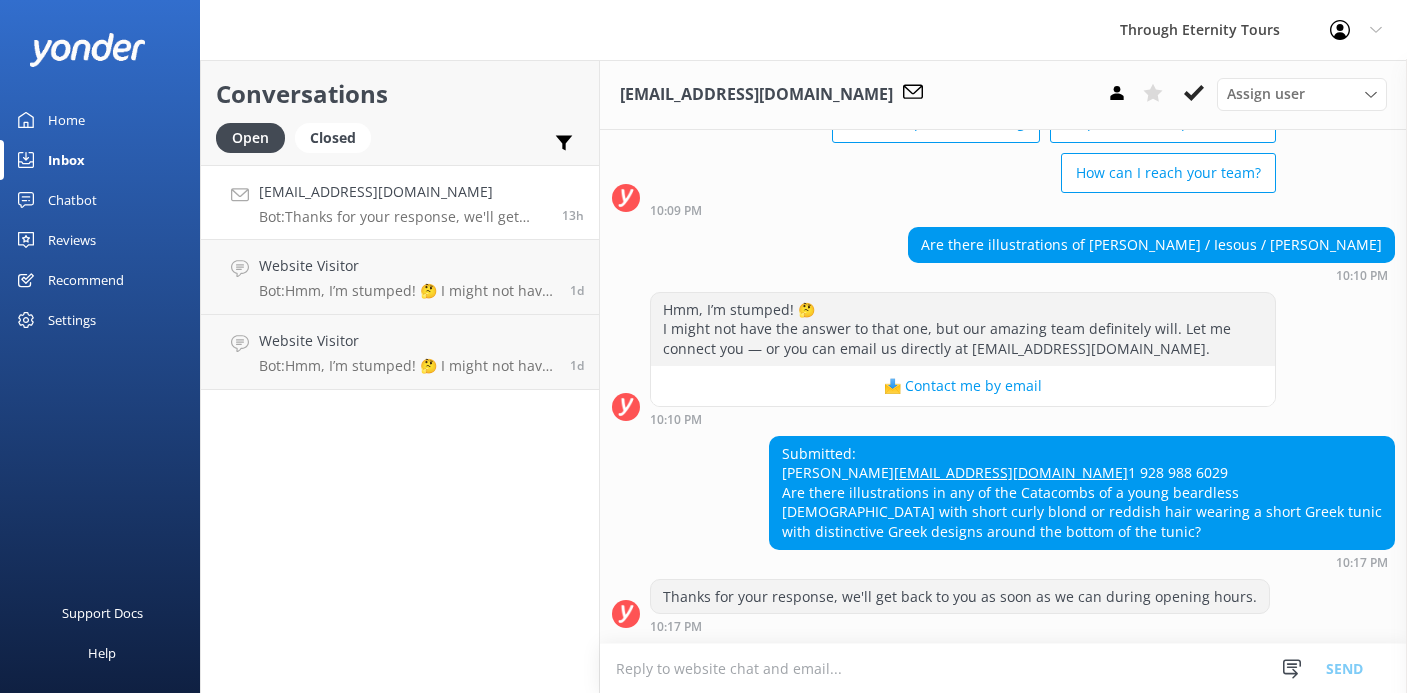 click on "Submitted:
[PERSON_NAME]
[PERSON_NAME][EMAIL_ADDRESS][DOMAIN_NAME]
1 928 988 6029
Are there illustrations in any of the Catacombs of a young beardless [DEMOGRAPHIC_DATA] with short curly blond or reddish hair wearing a short Greek tunic with distinctive Greek designs around the bottom of the tunic?" at bounding box center [1082, 493] 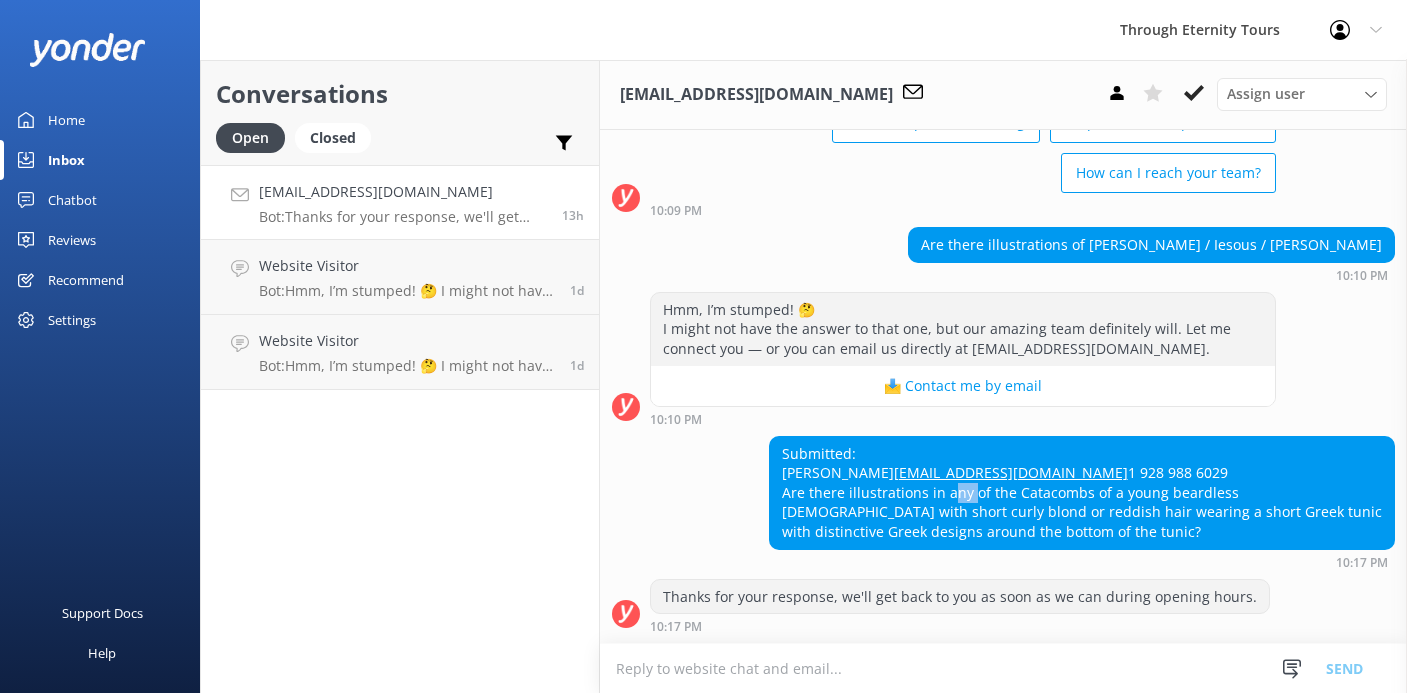 click on "Submitted:
[PERSON_NAME]
[PERSON_NAME][EMAIL_ADDRESS][DOMAIN_NAME]
1 928 988 6029
Are there illustrations in any of the Catacombs of a young beardless [DEMOGRAPHIC_DATA] with short curly blond or reddish hair wearing a short Greek tunic with distinctive Greek designs around the bottom of the tunic?" at bounding box center (1082, 493) 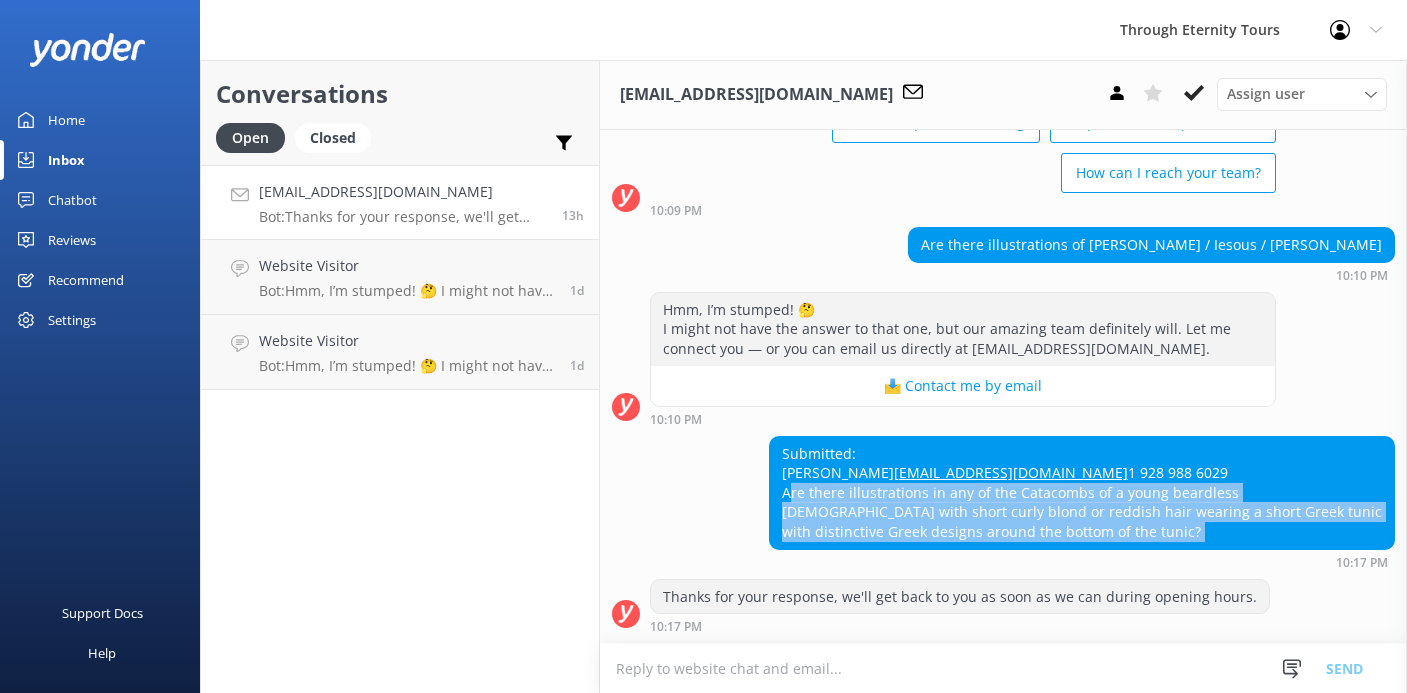 click on "Submitted:
[PERSON_NAME]
[PERSON_NAME][EMAIL_ADDRESS][DOMAIN_NAME]
1 928 988 6029
Are there illustrations in any of the Catacombs of a young beardless [DEMOGRAPHIC_DATA] with short curly blond or reddish hair wearing a short Greek tunic with distinctive Greek designs around the bottom of the tunic?" at bounding box center [1082, 493] 